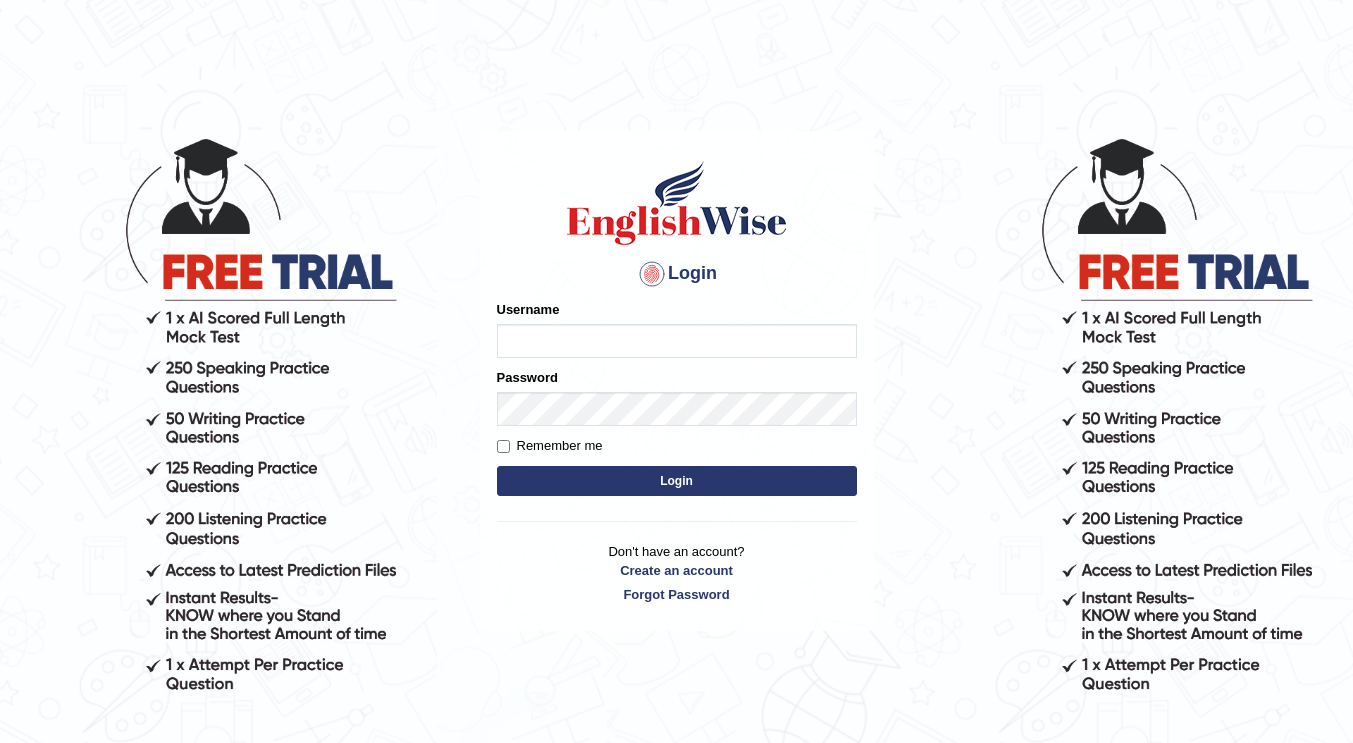 scroll, scrollTop: 0, scrollLeft: 0, axis: both 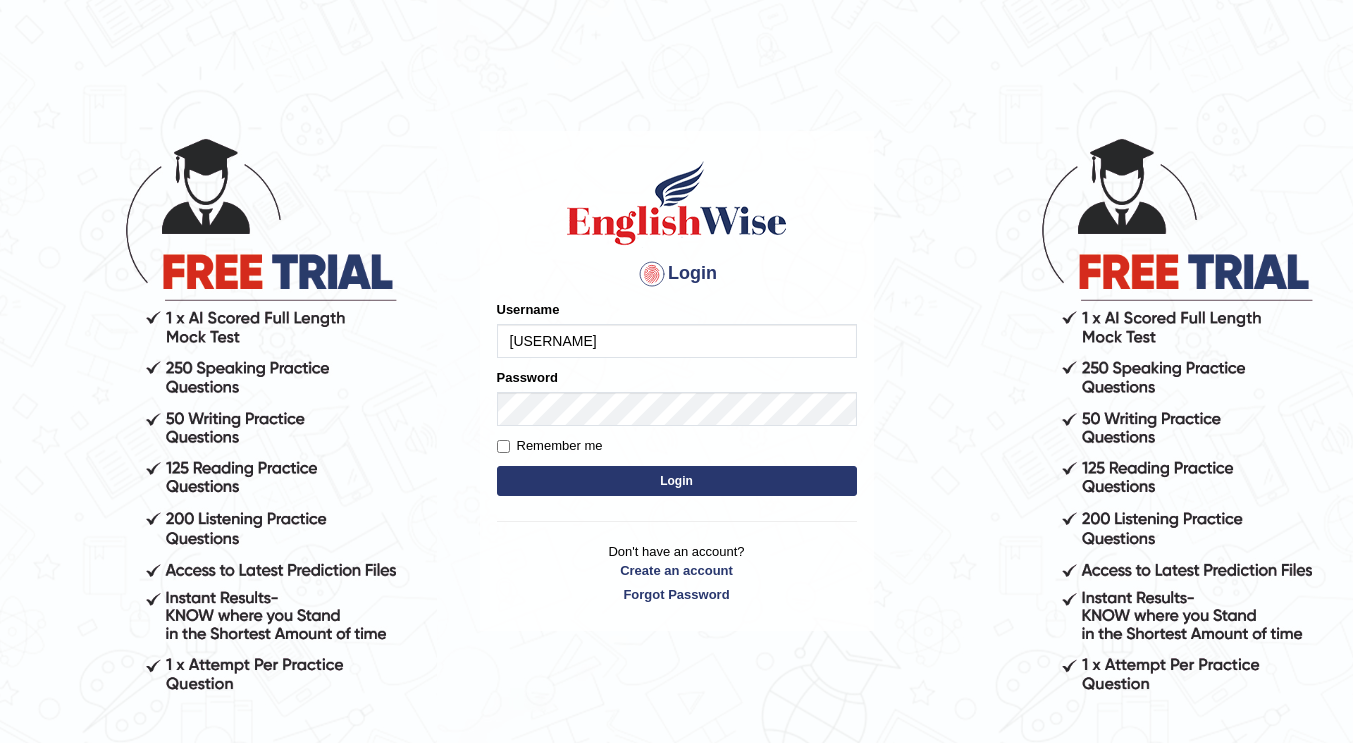 click on "Login" at bounding box center [677, 481] 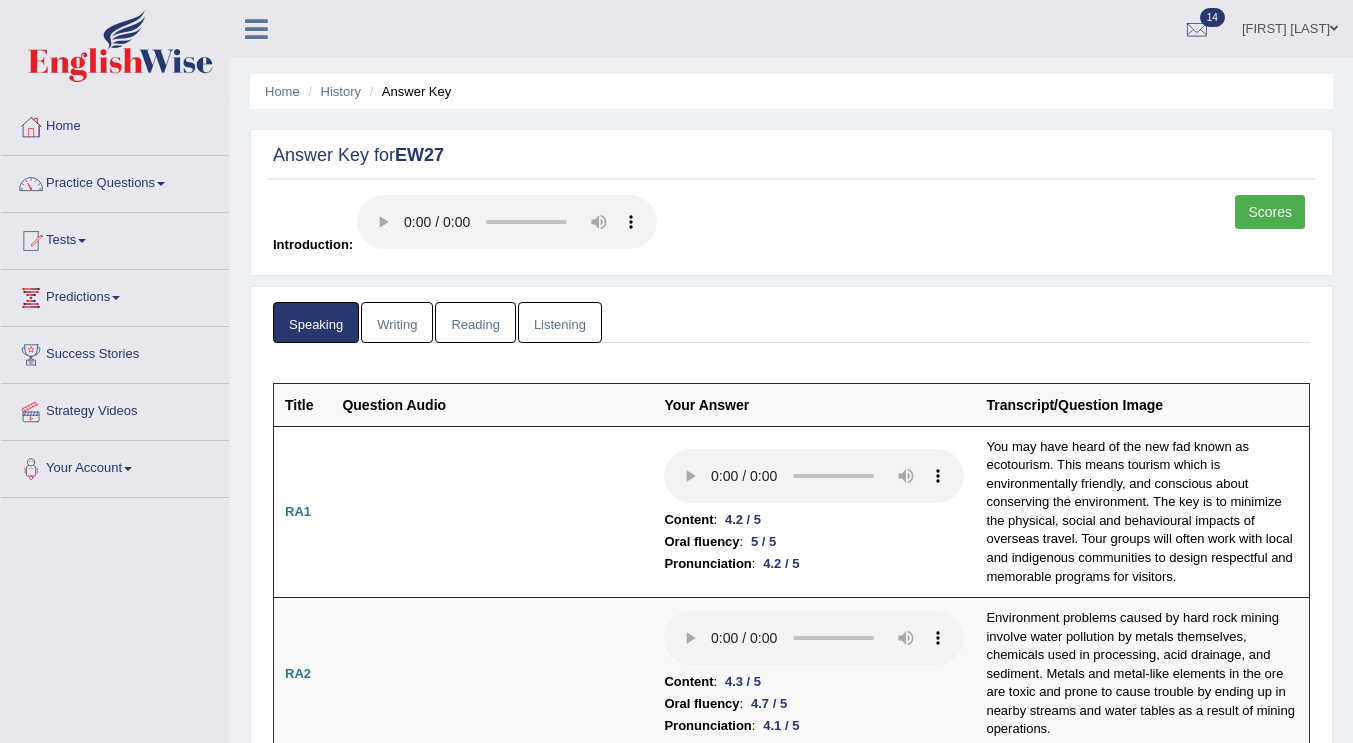 scroll, scrollTop: 1302, scrollLeft: 0, axis: vertical 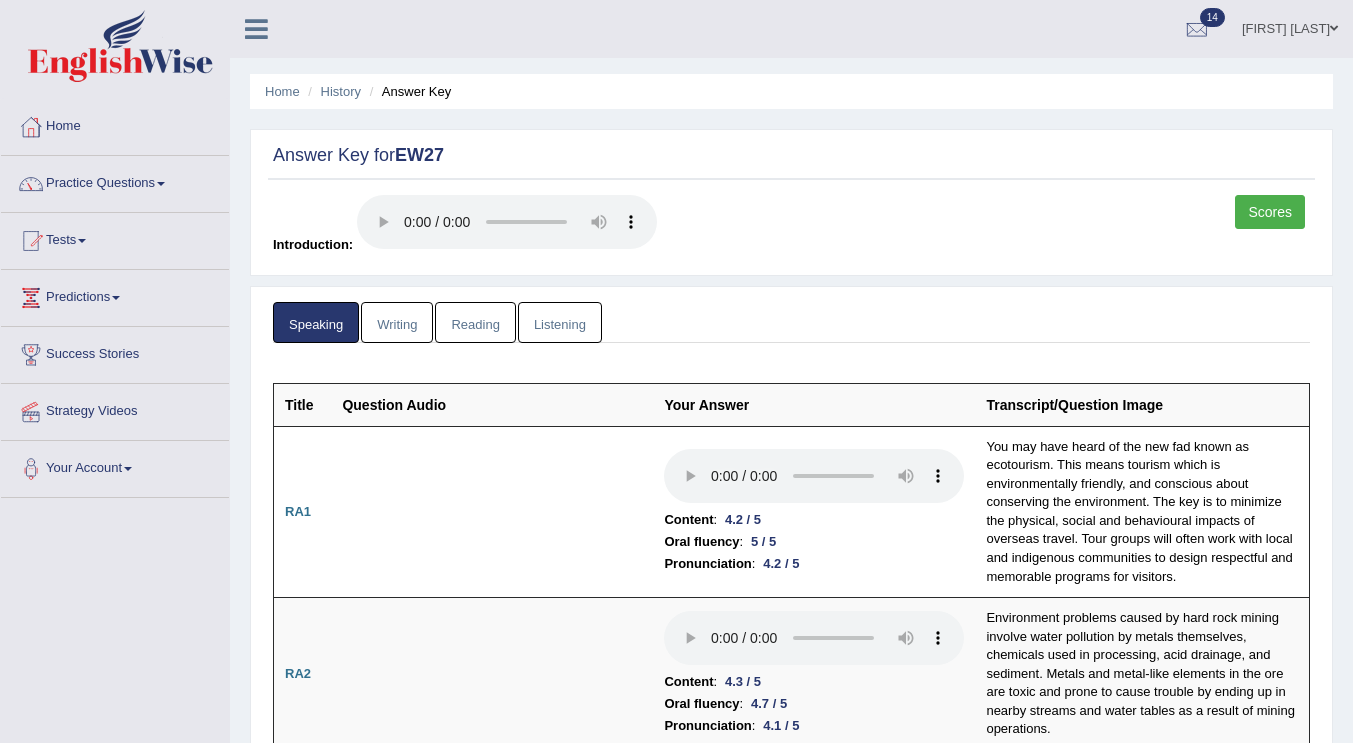 click on "[FIRST] [LAST]" at bounding box center [1290, 26] 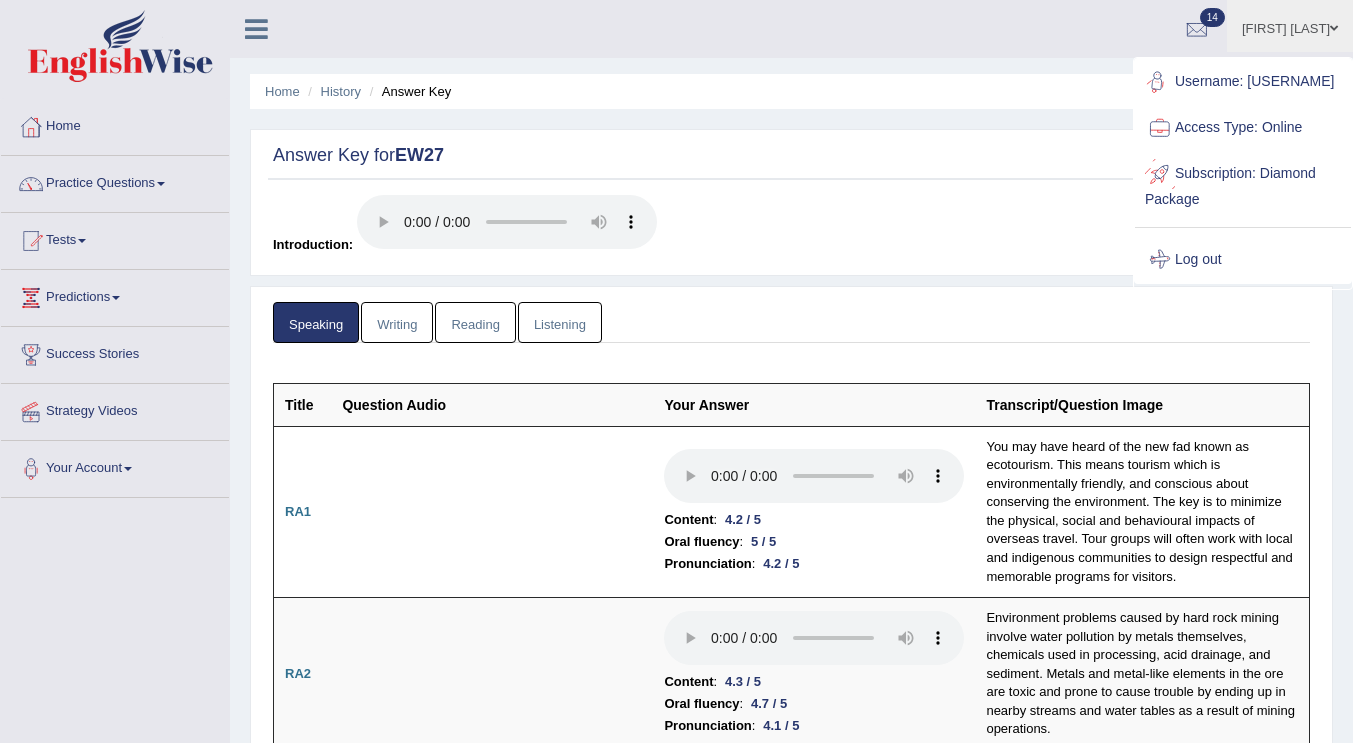 click on "Log out" at bounding box center [1243, 260] 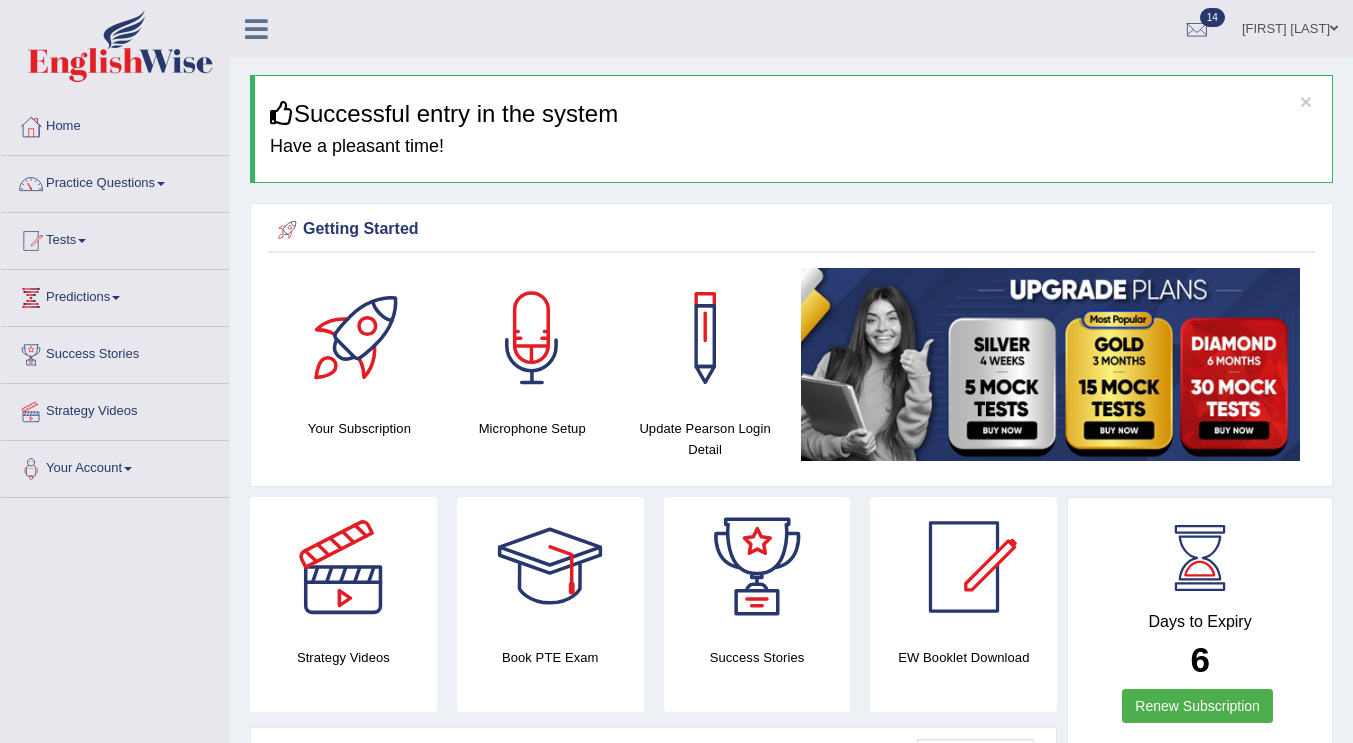 scroll, scrollTop: 0, scrollLeft: 0, axis: both 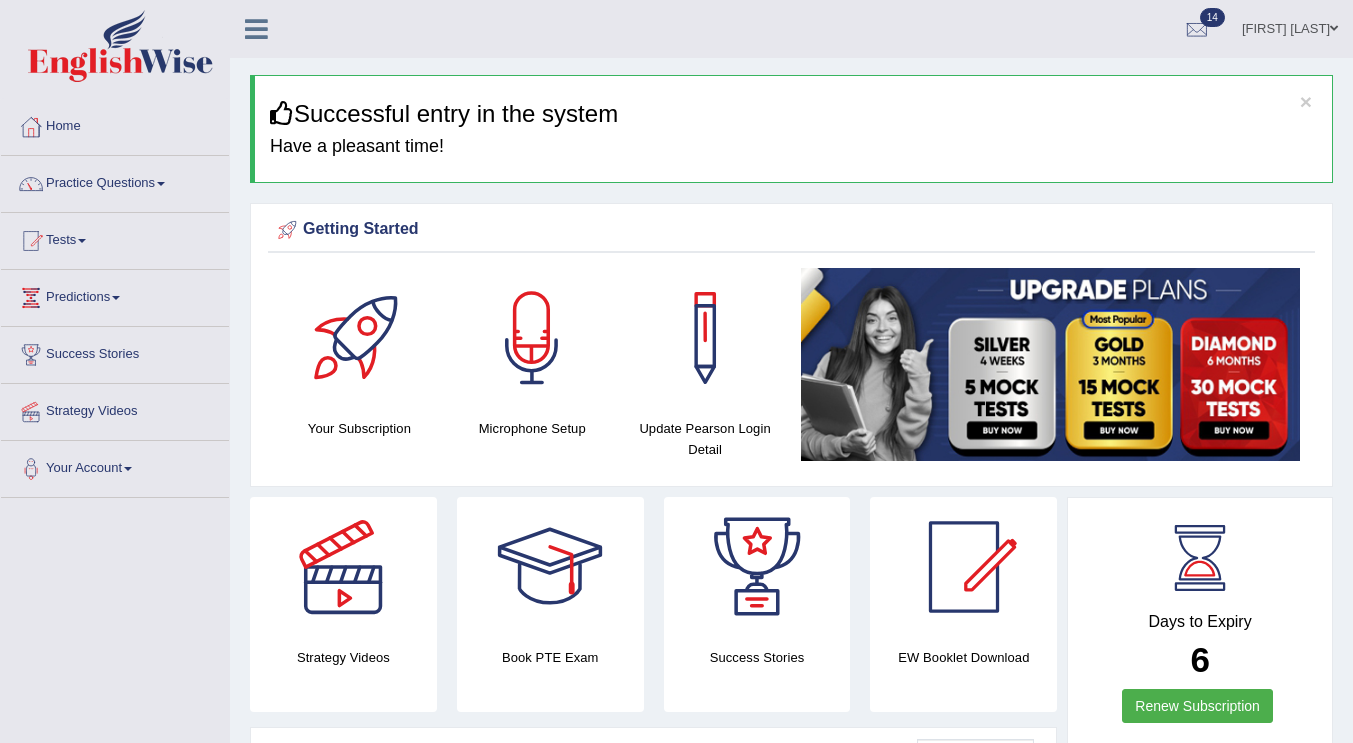 click on "Tests" at bounding box center [115, 238] 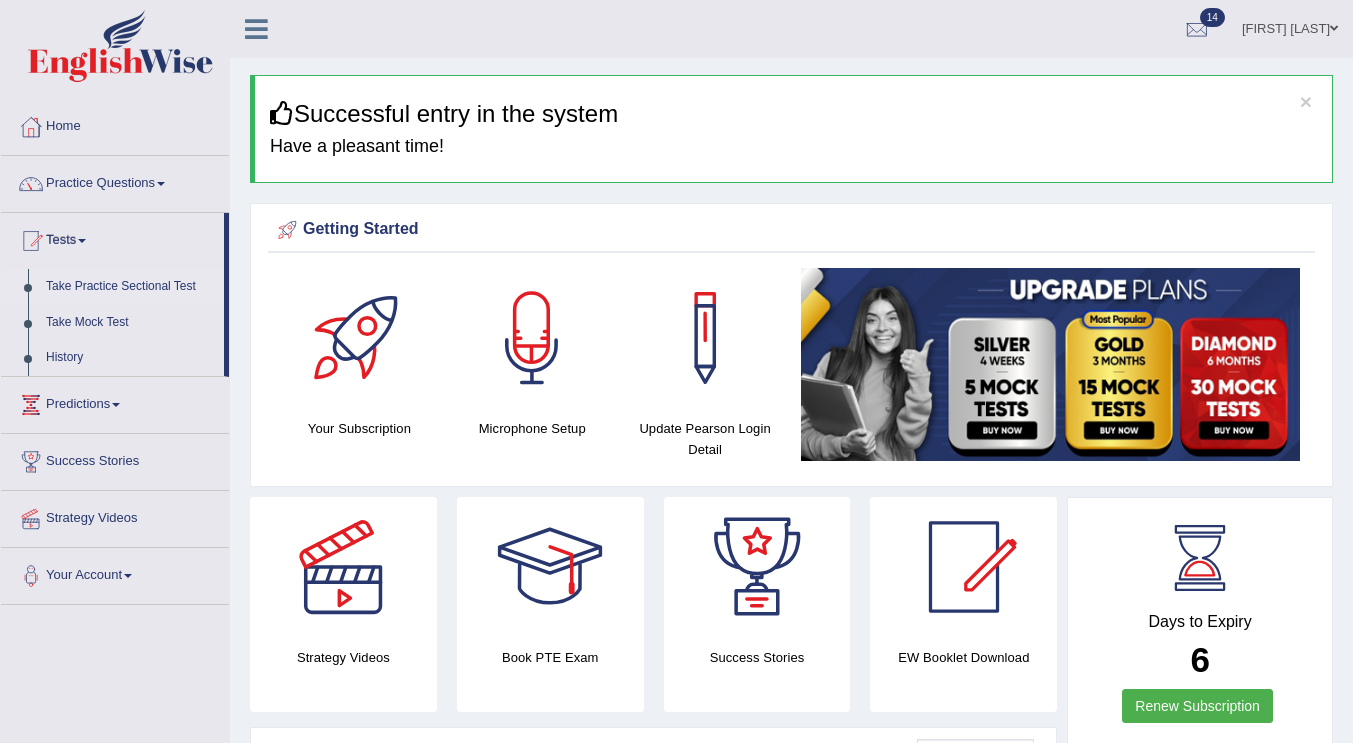 click on "Take Practice Sectional Test" at bounding box center (130, 287) 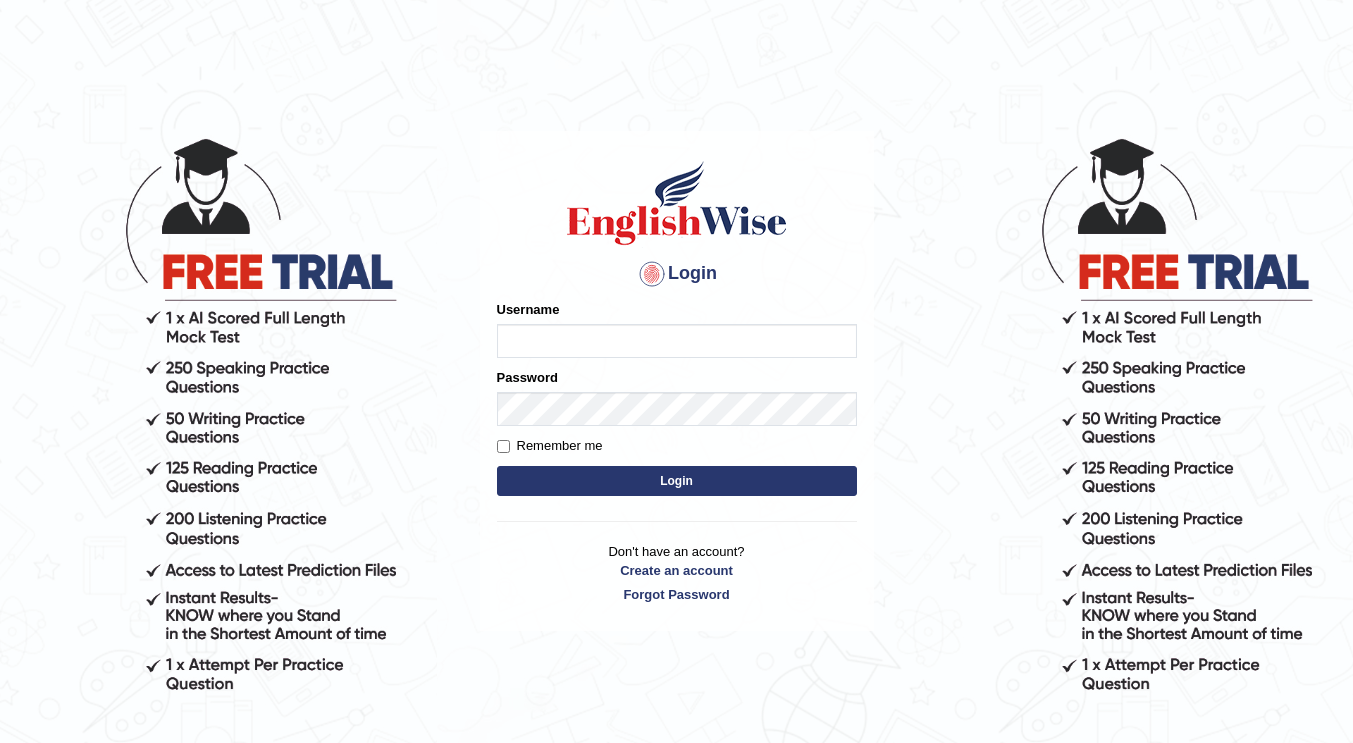 scroll, scrollTop: 0, scrollLeft: 0, axis: both 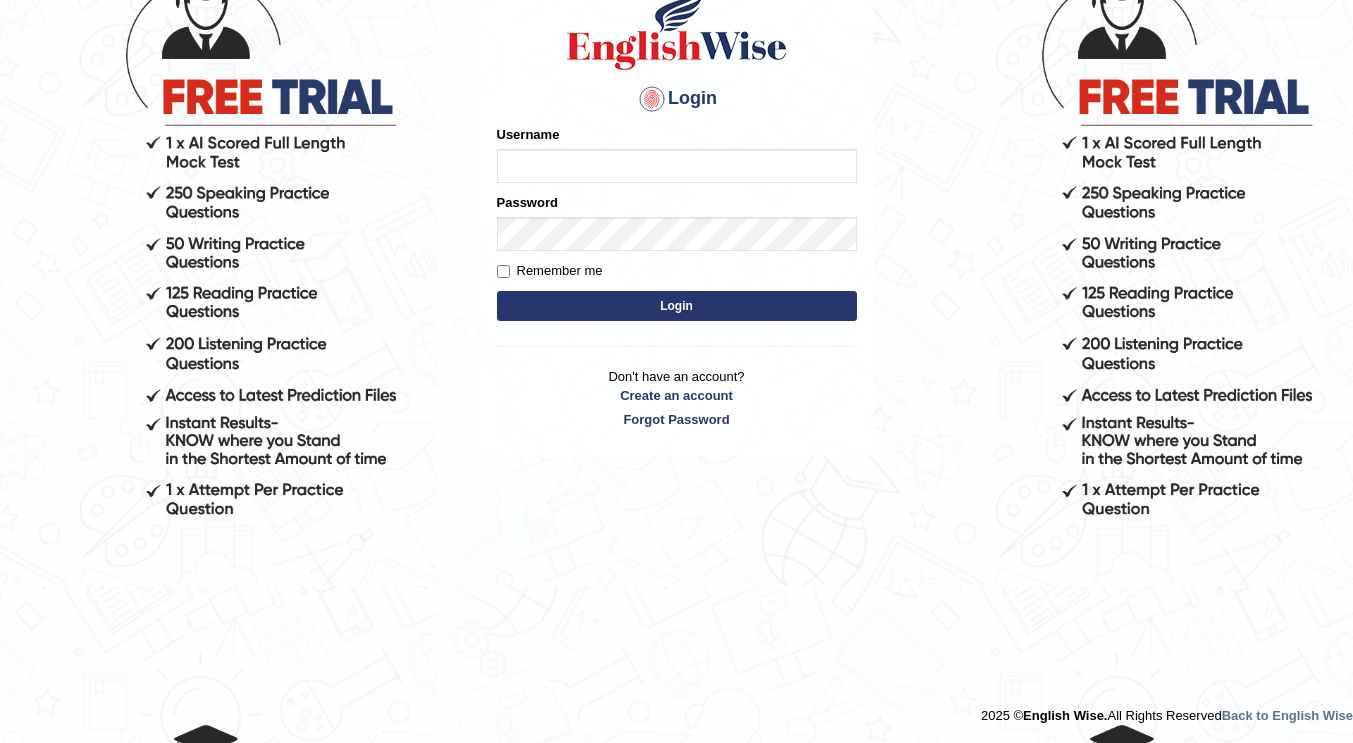 type on "[USERNAME]" 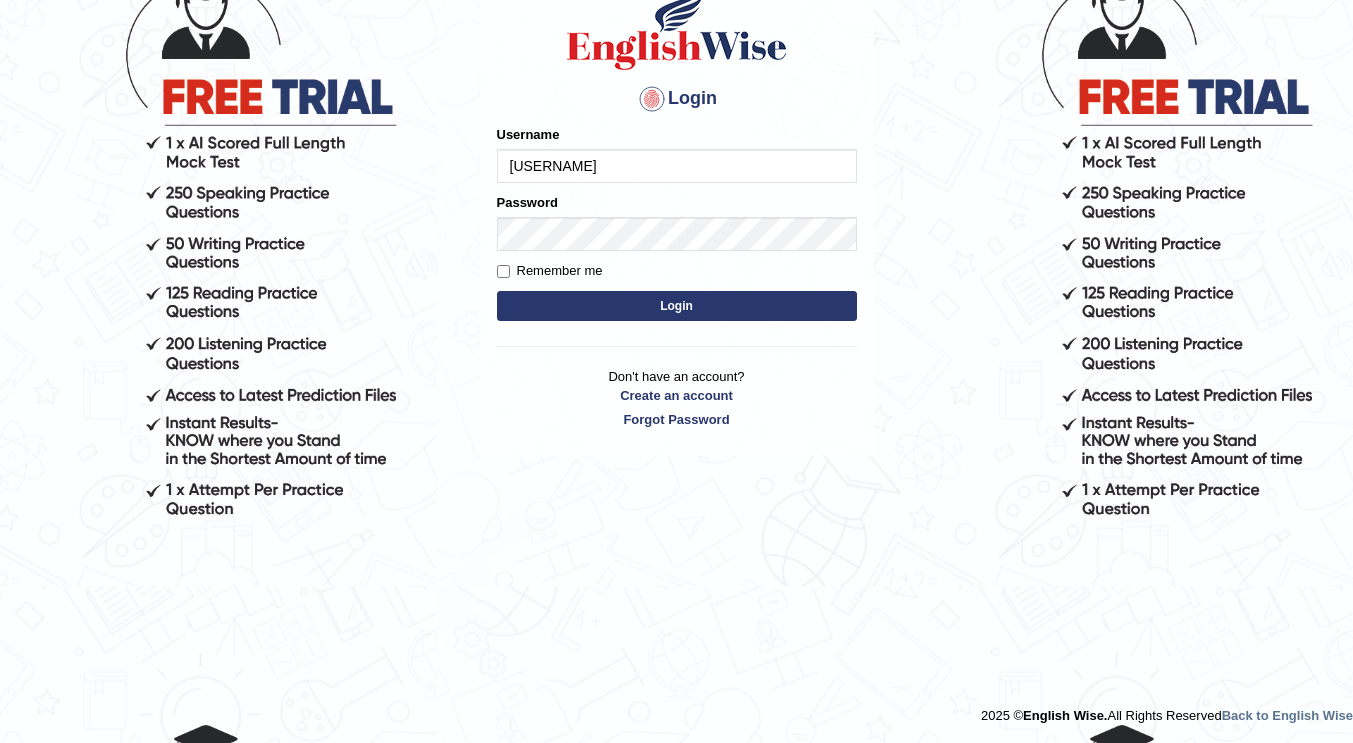 click on "Login" at bounding box center (677, 306) 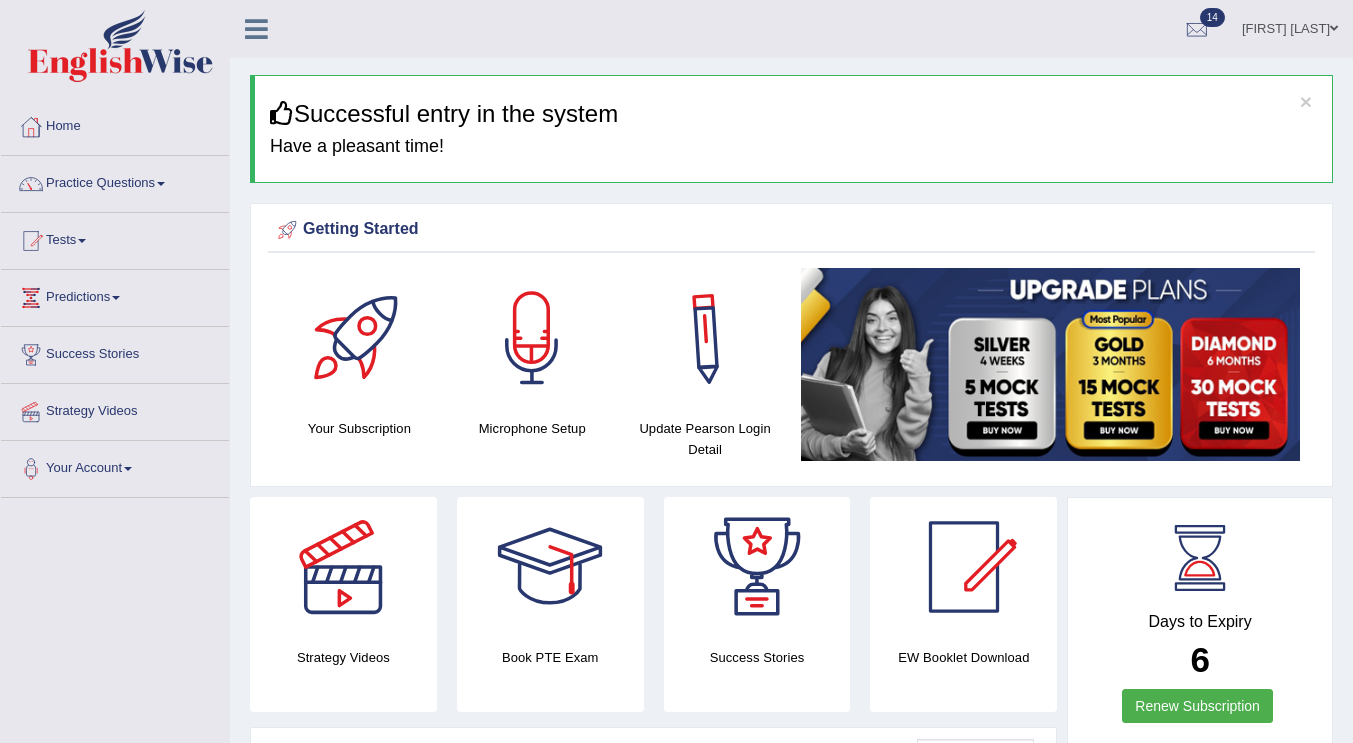 scroll, scrollTop: 0, scrollLeft: 0, axis: both 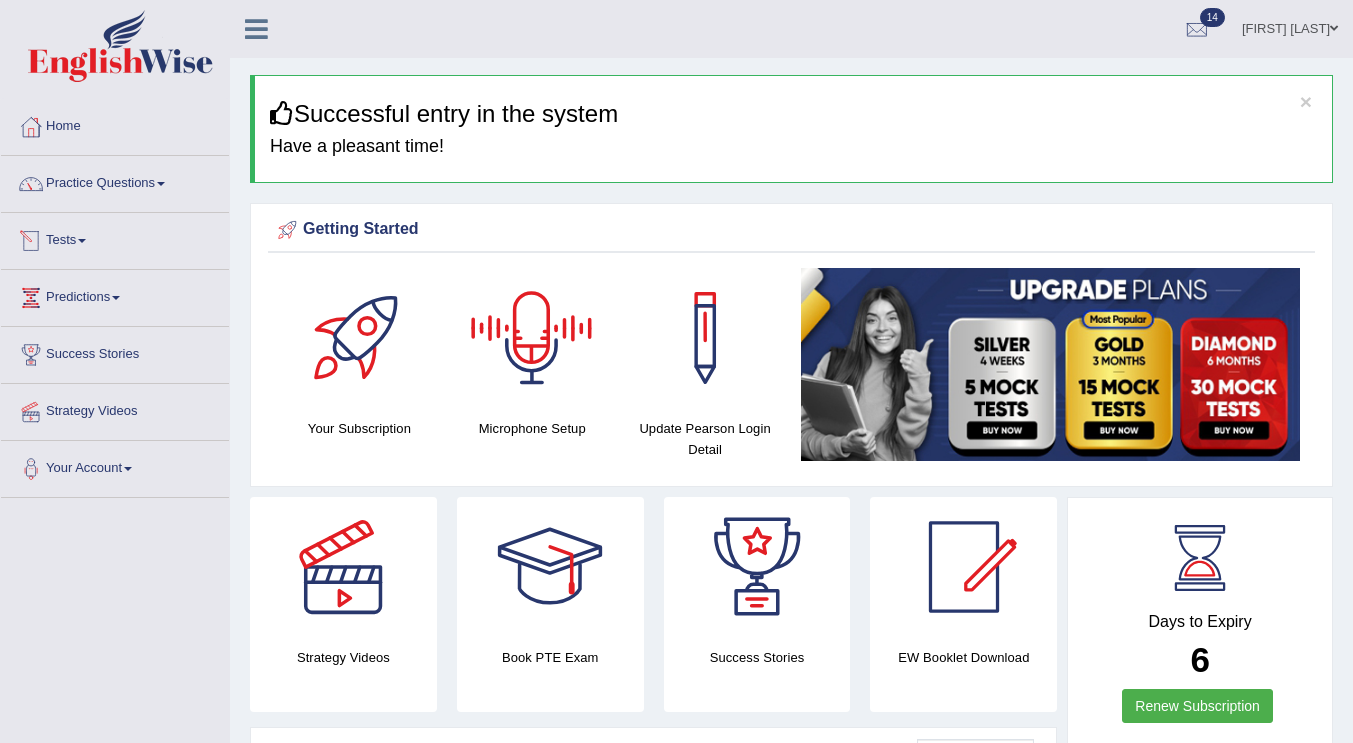 click at bounding box center (82, 241) 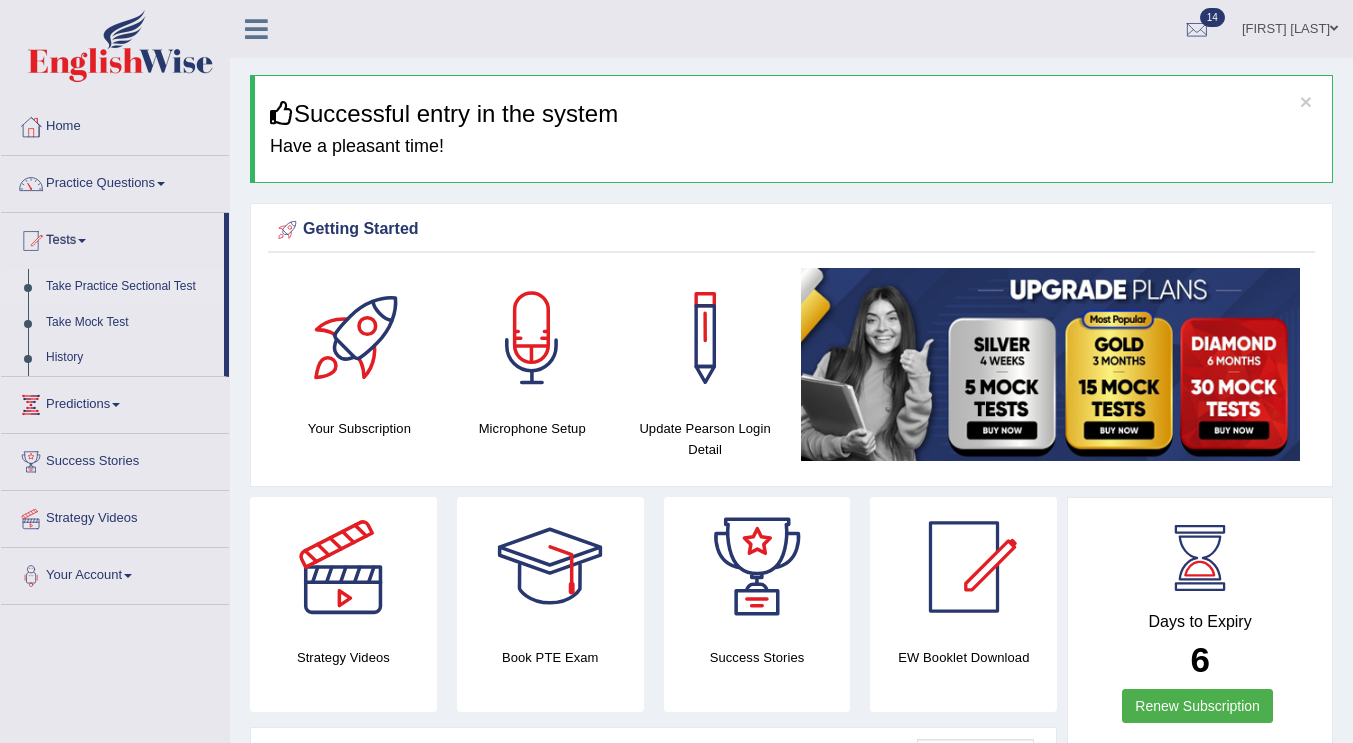 click on "Take Practice Sectional Test" at bounding box center [130, 287] 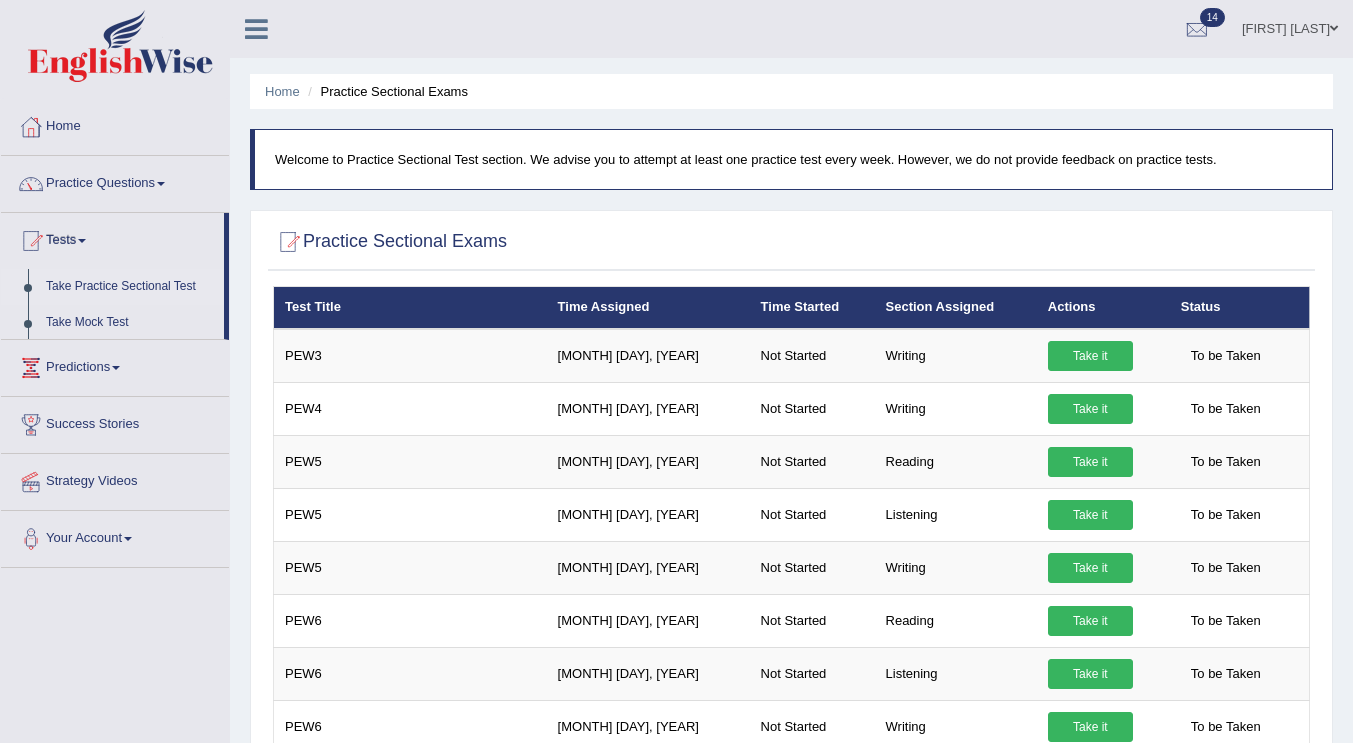 scroll, scrollTop: 0, scrollLeft: 0, axis: both 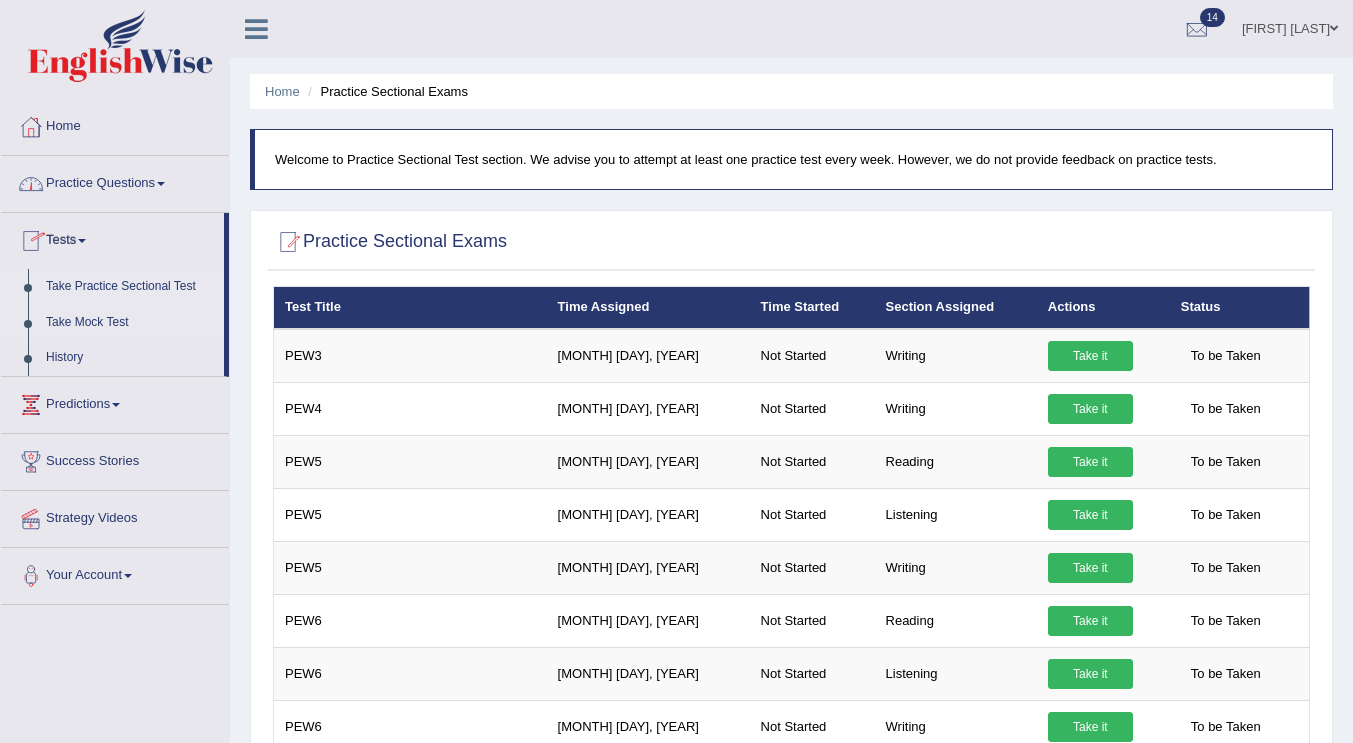 click on "Take Mock Test" at bounding box center (130, 323) 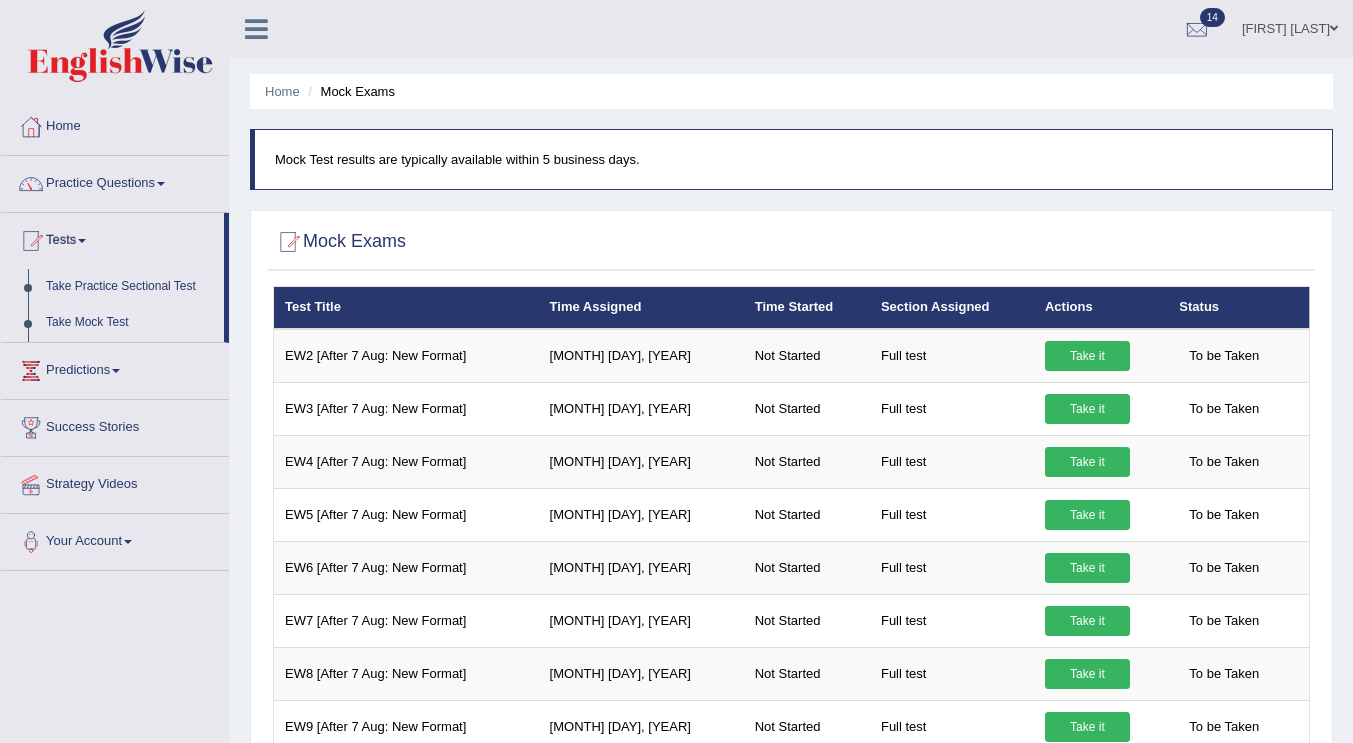 scroll, scrollTop: 0, scrollLeft: 0, axis: both 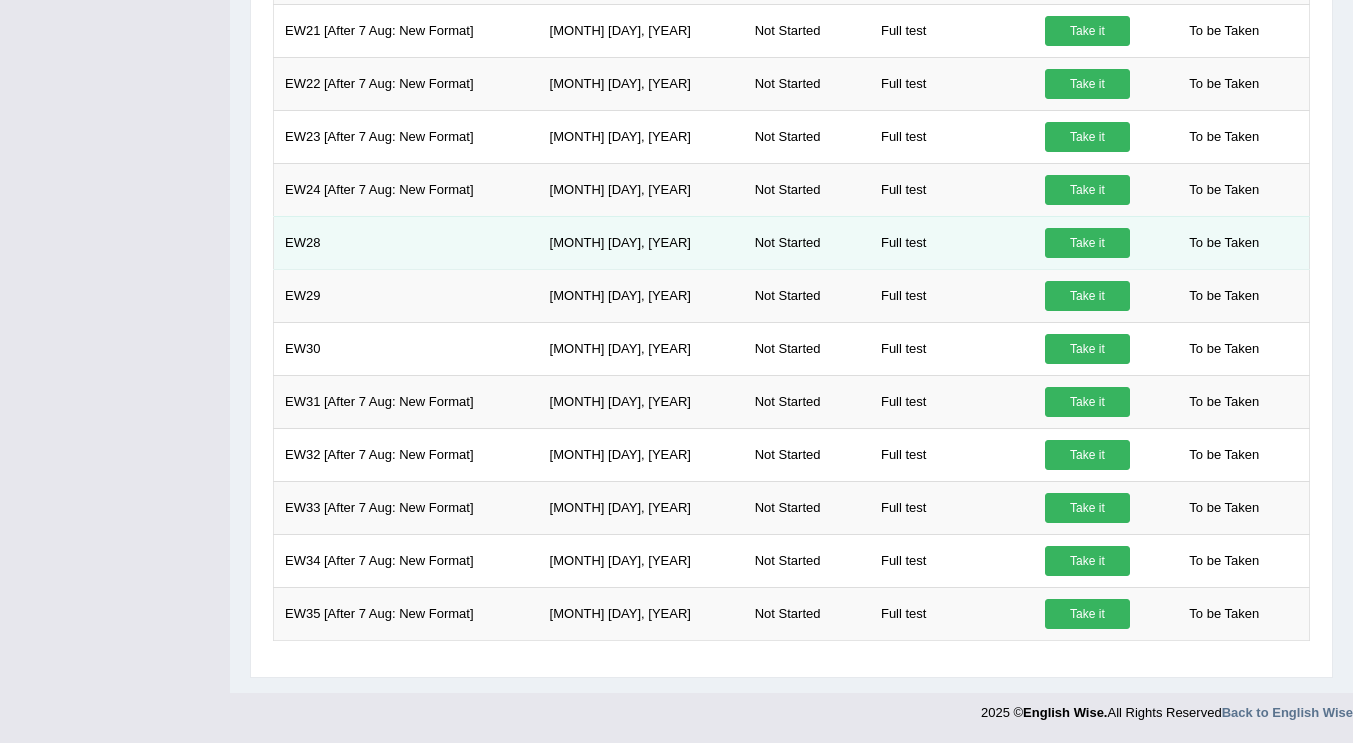 click on "Take it" at bounding box center (1087, 243) 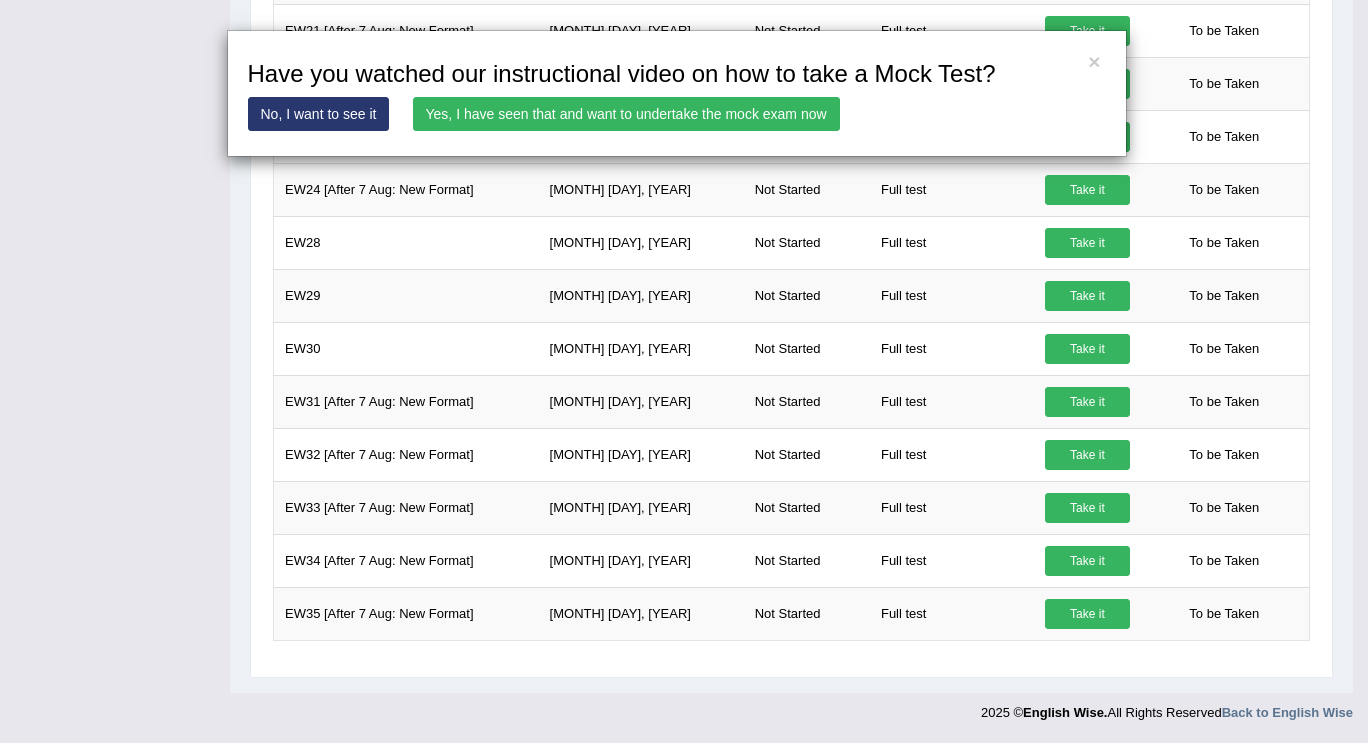 click on "Yes, I have seen that and want to undertake the mock exam now" at bounding box center (626, 114) 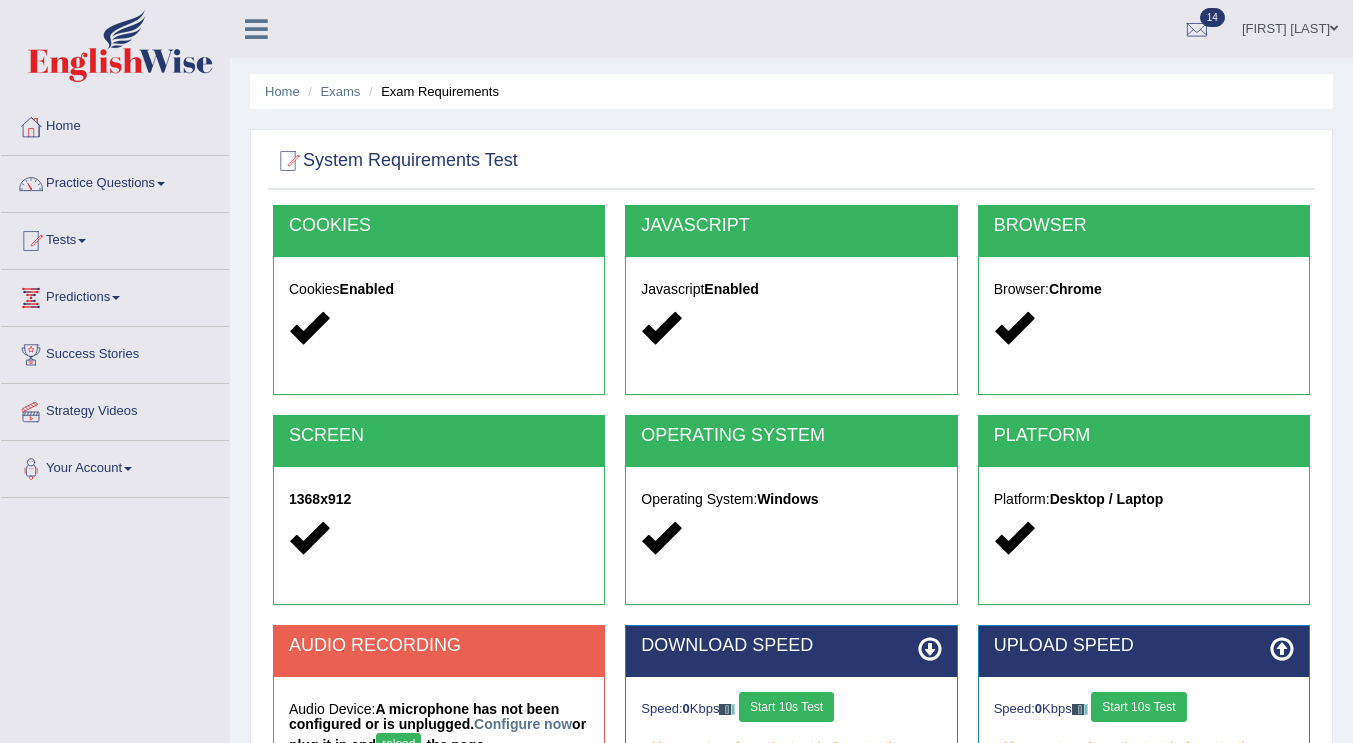 scroll, scrollTop: 0, scrollLeft: 0, axis: both 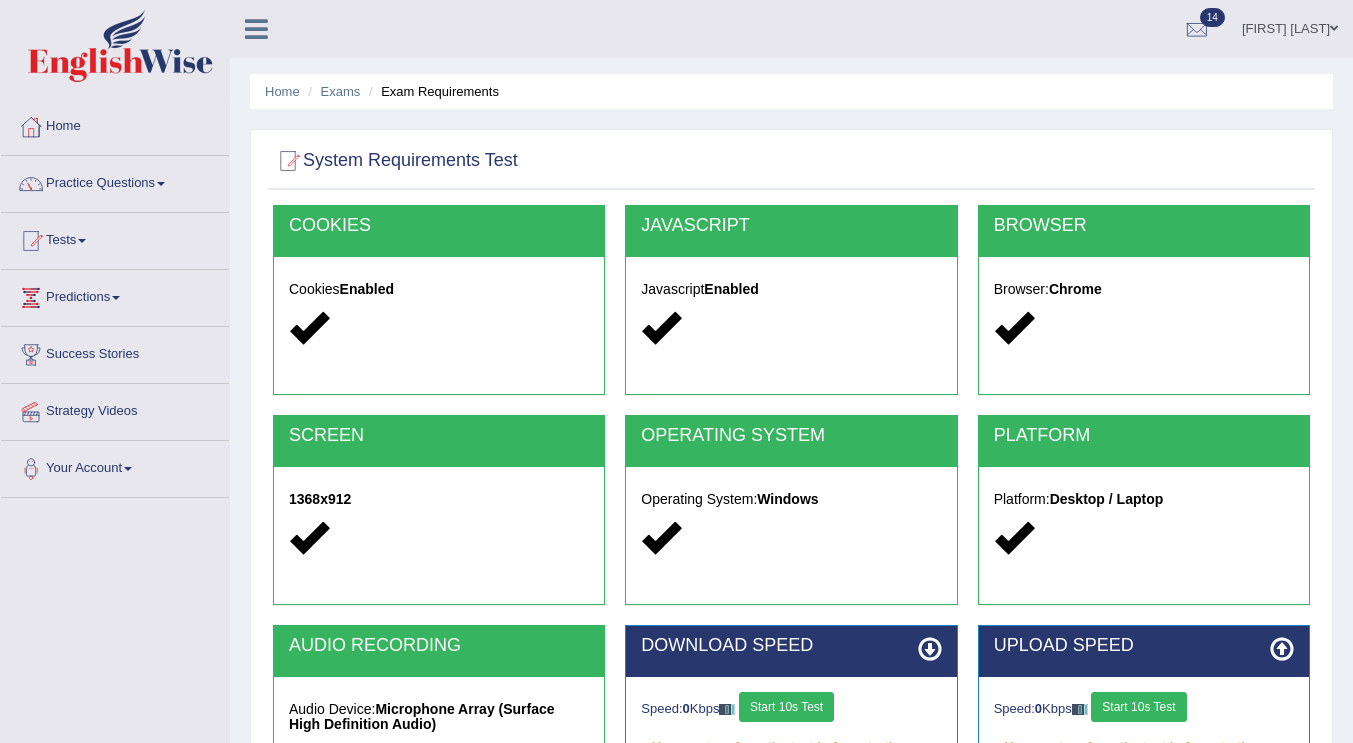 click on "[FIRST] [LAST]" at bounding box center (1290, 26) 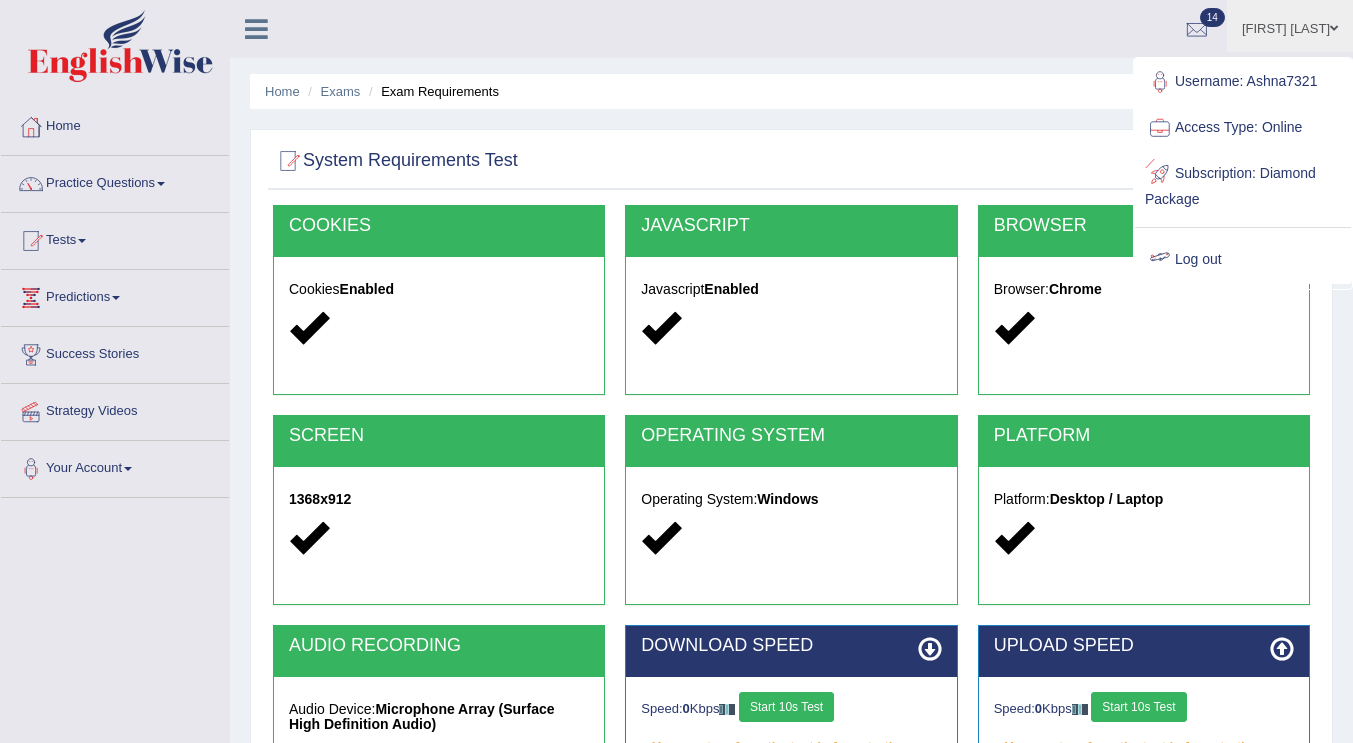 click on "Log out" at bounding box center (1243, 260) 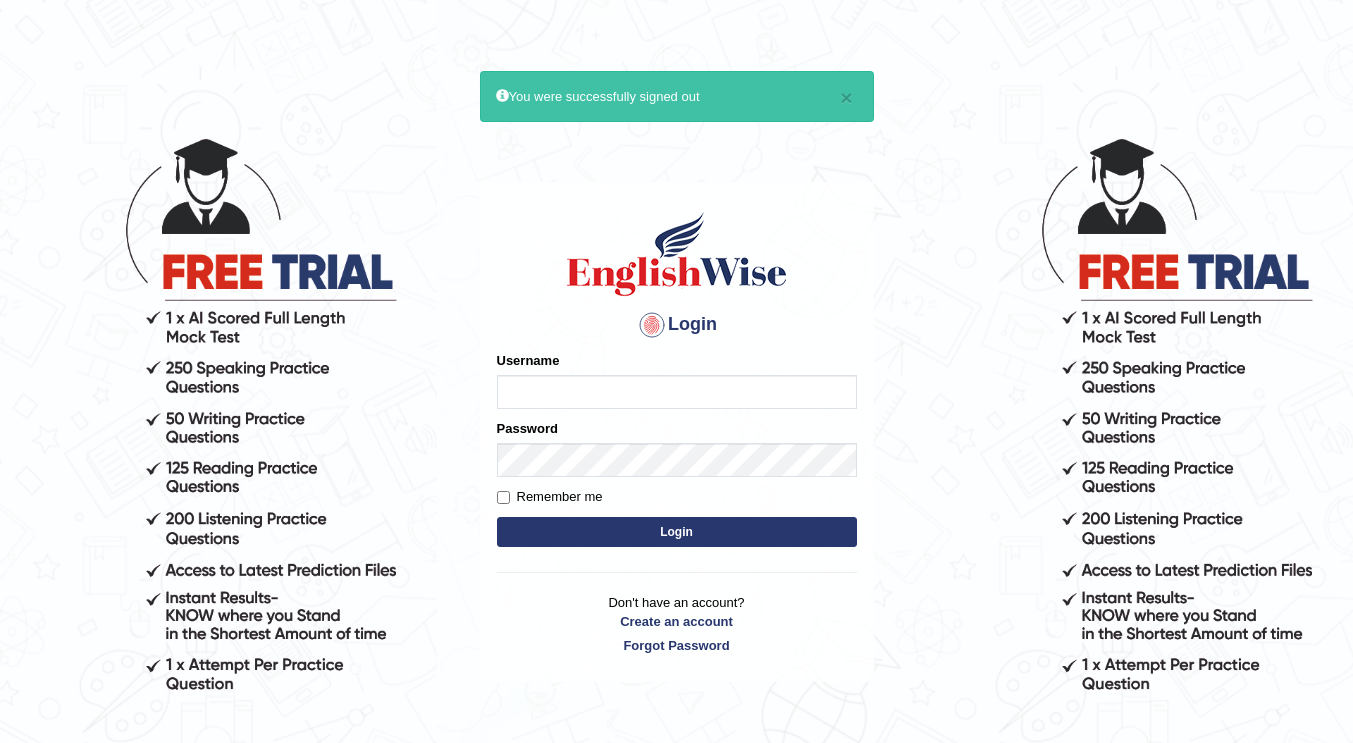 scroll, scrollTop: 0, scrollLeft: 0, axis: both 